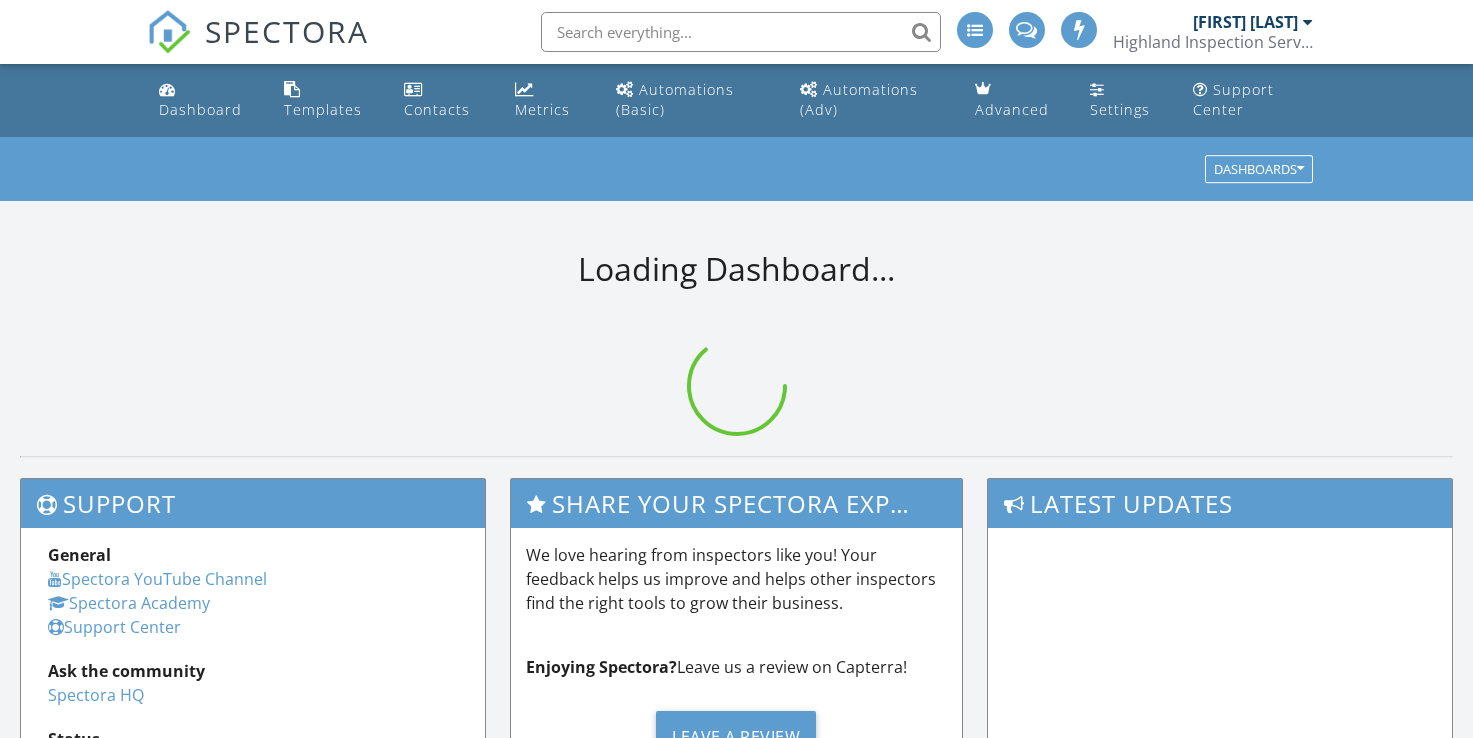 scroll, scrollTop: 0, scrollLeft: 0, axis: both 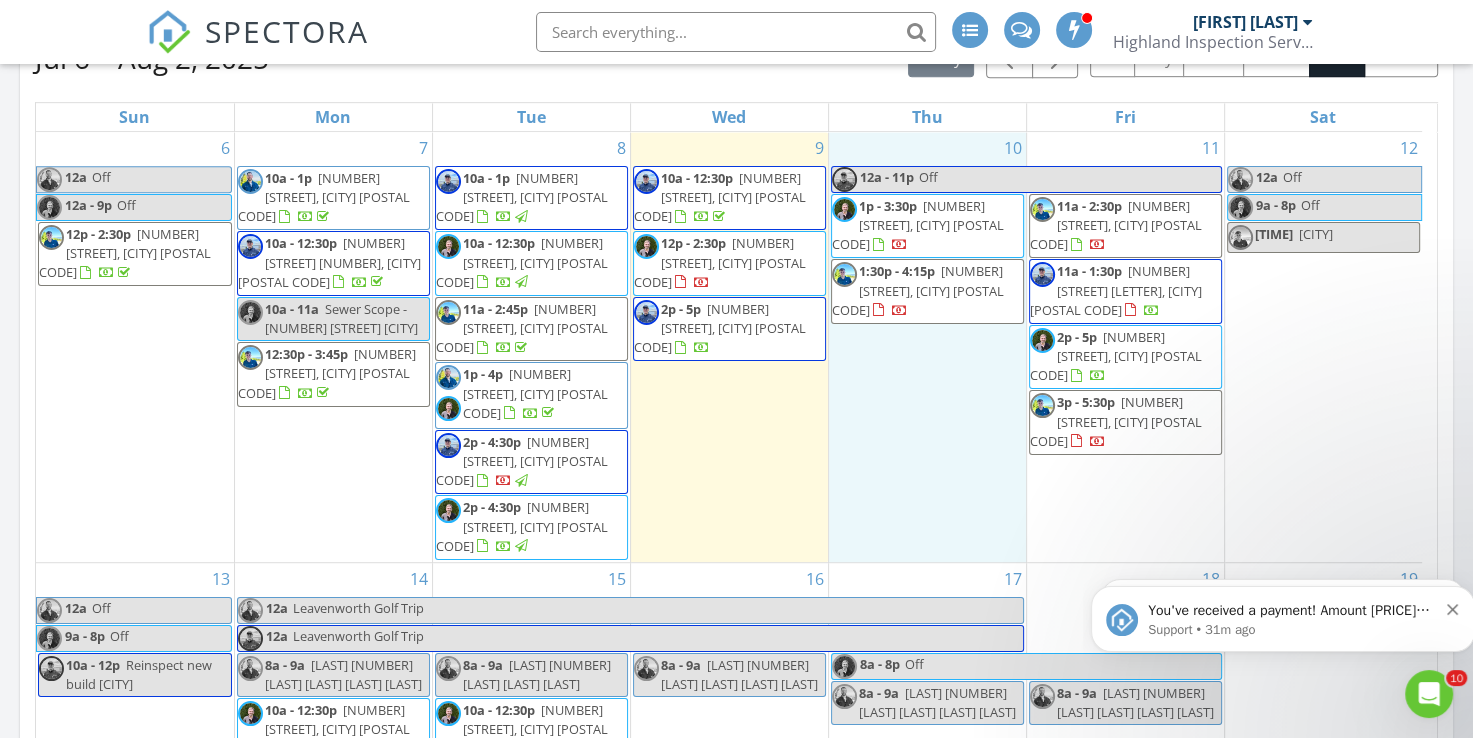 click on "[NUMBER]
[TIME]
Off
[TIME]
[NUMBER] [STREET], [CITY] [POSTAL CODE]
[TIME]
[NUMBER] [STREET], [CITY] [POSTAL CODE]" at bounding box center [927, 347] 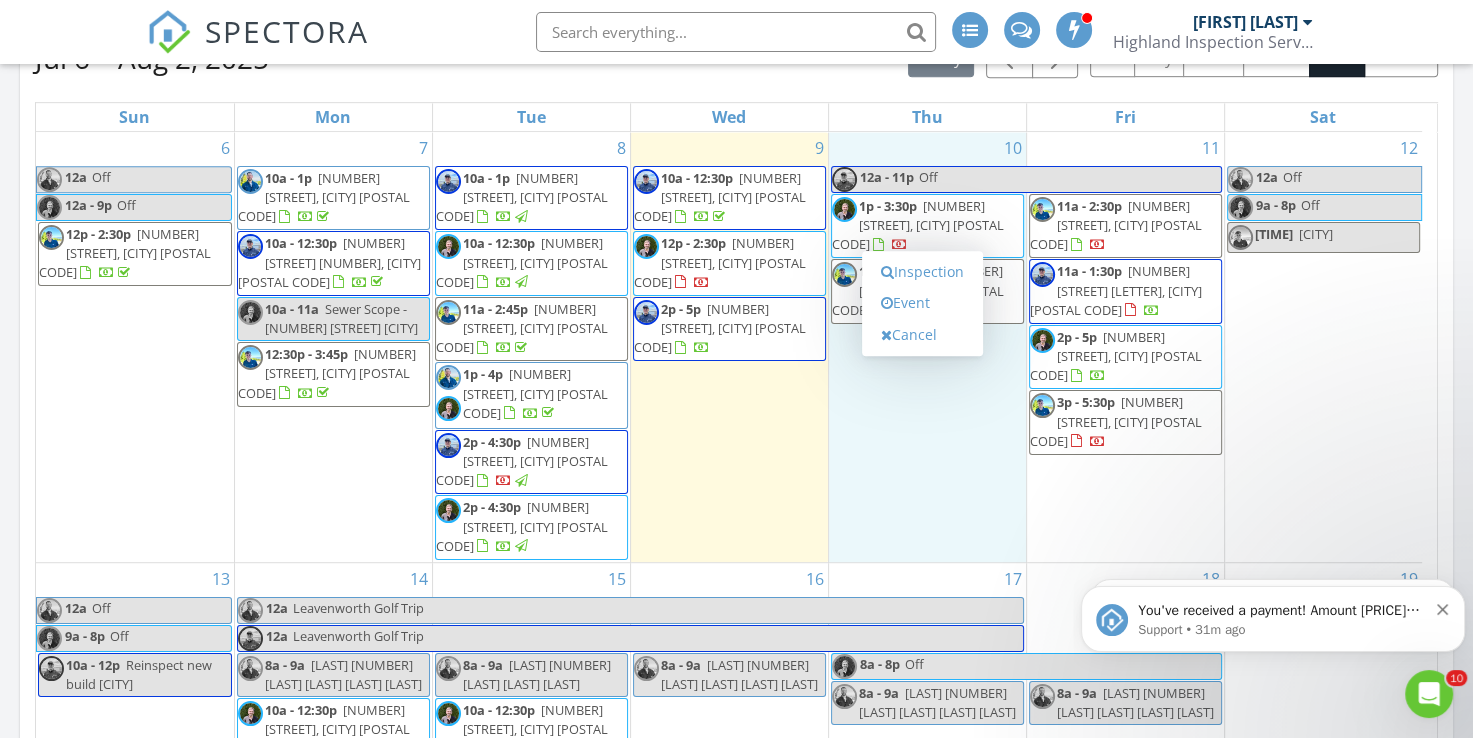 click on "Event" at bounding box center [922, 303] 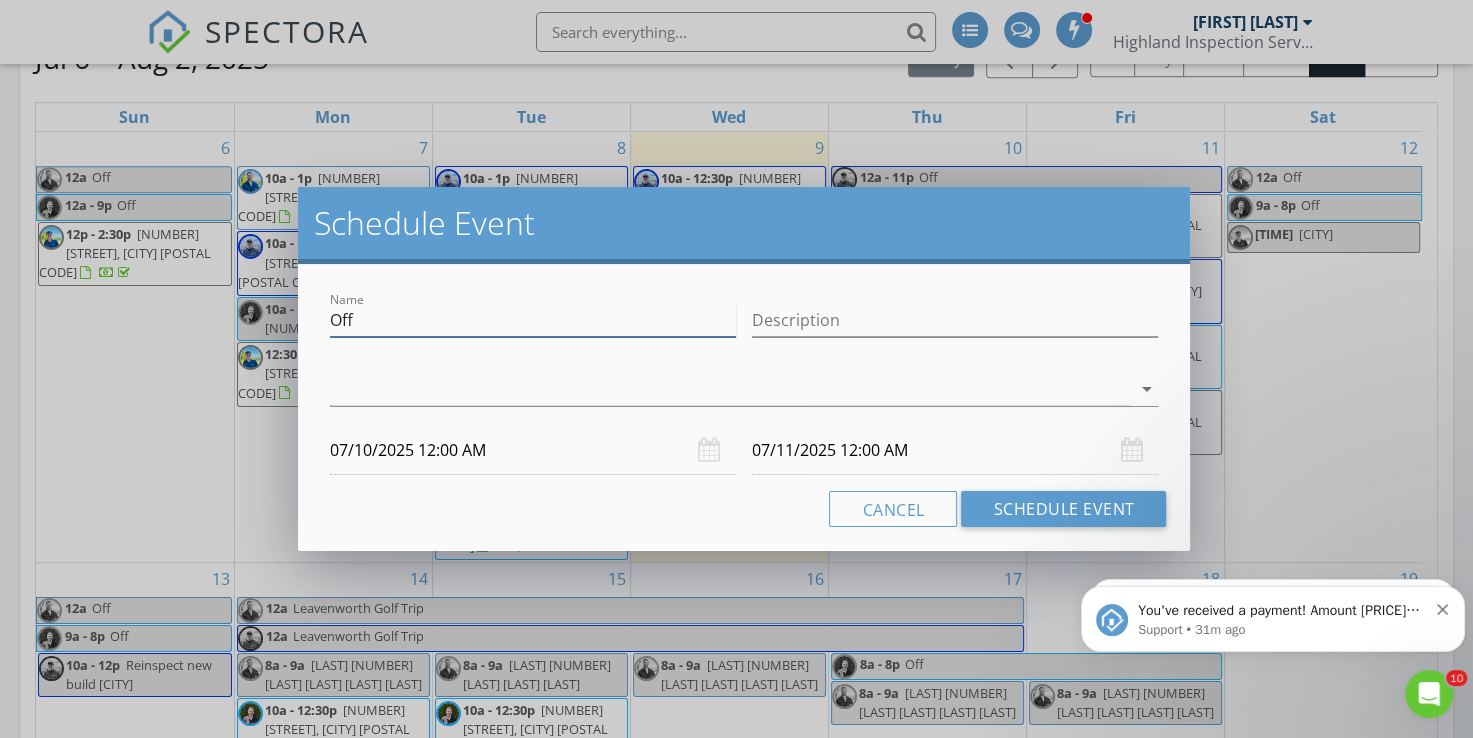 click on "Off" at bounding box center [533, 320] 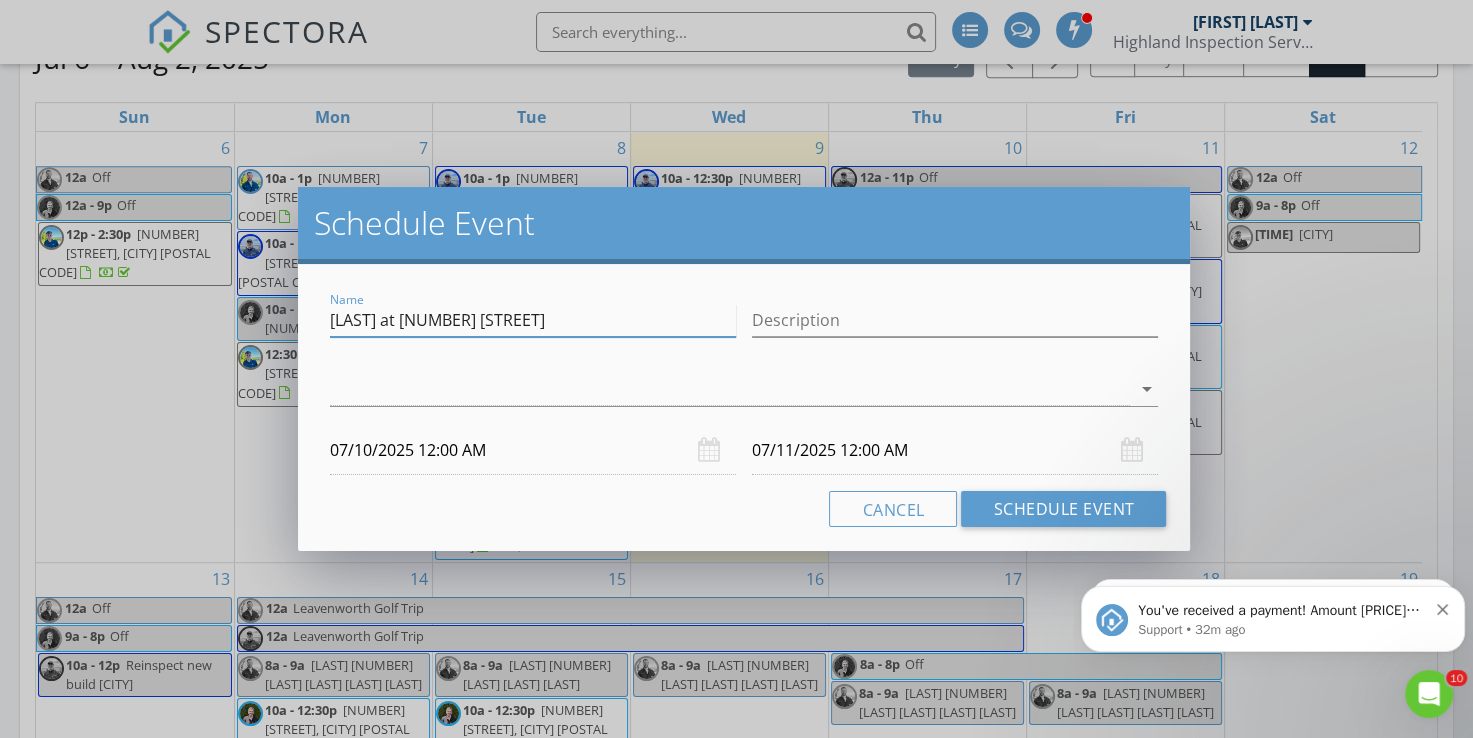 type on "[LAST] at [NUMBER] [STREET]" 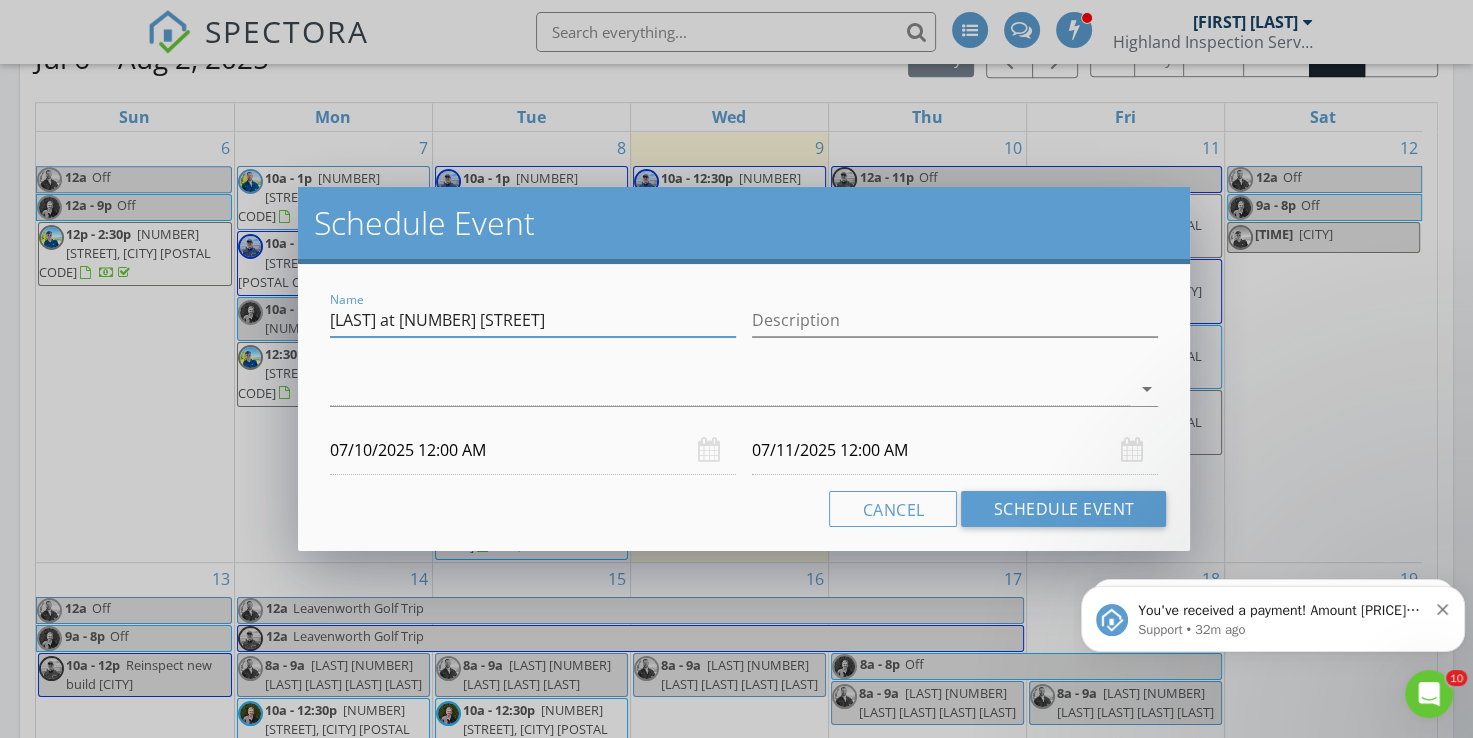 click at bounding box center (730, 389) 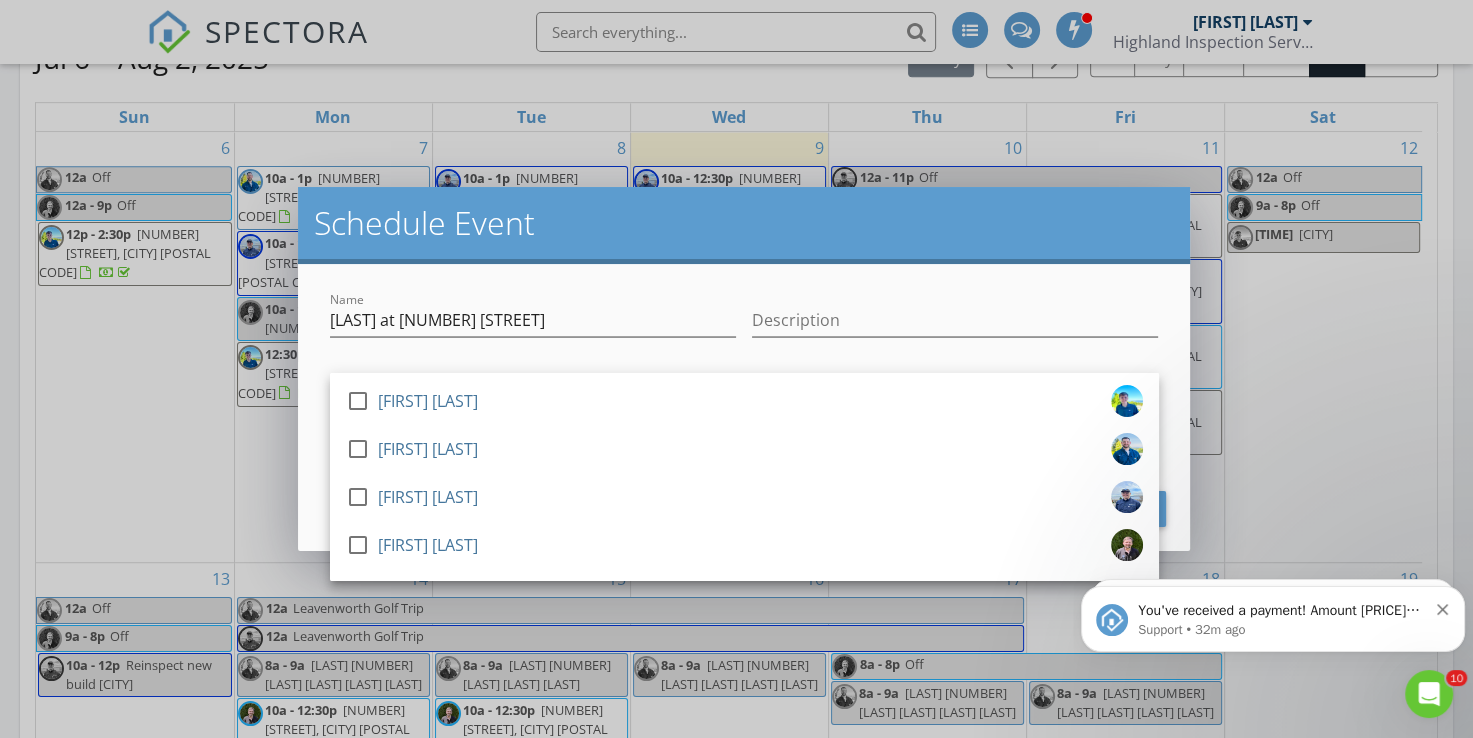 click at bounding box center [358, 401] 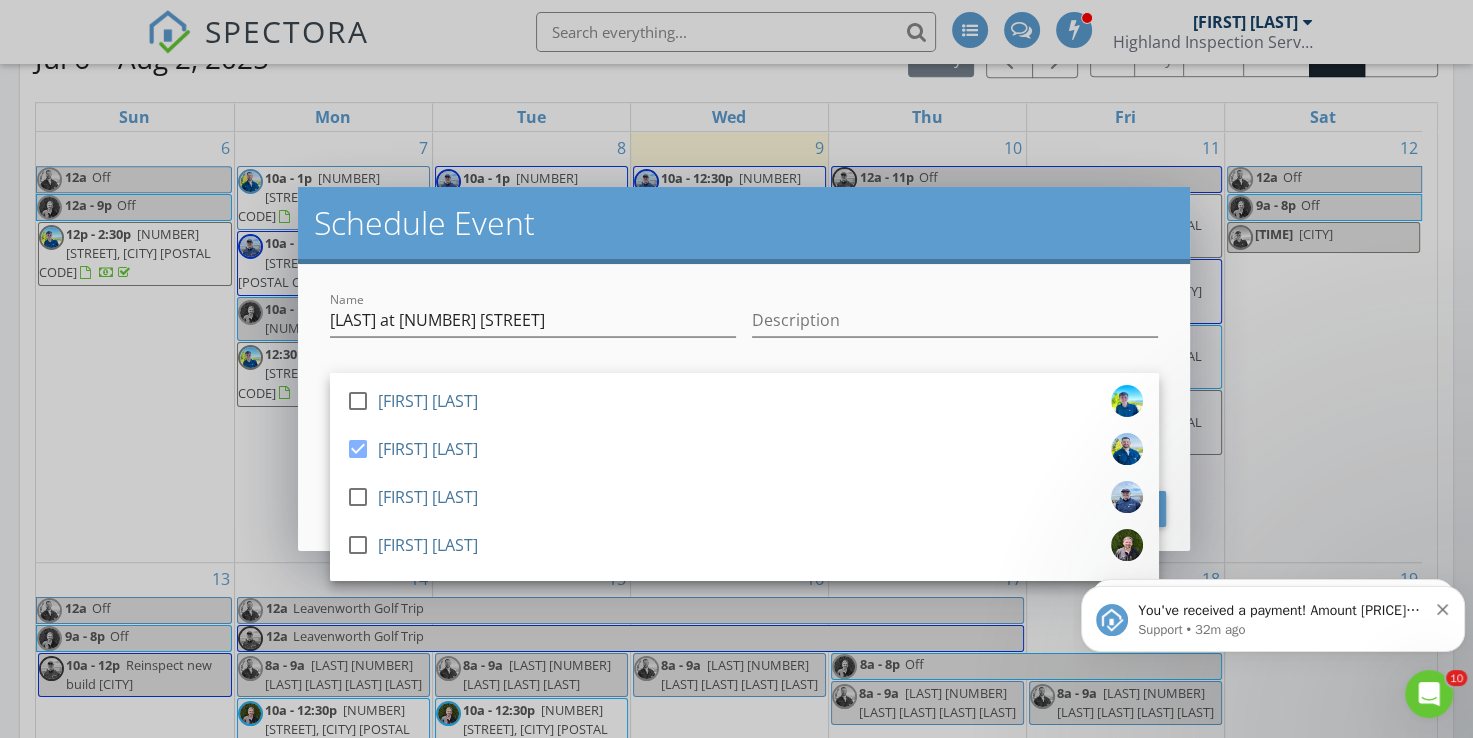 click on "Schedule Event" at bounding box center (744, 225) 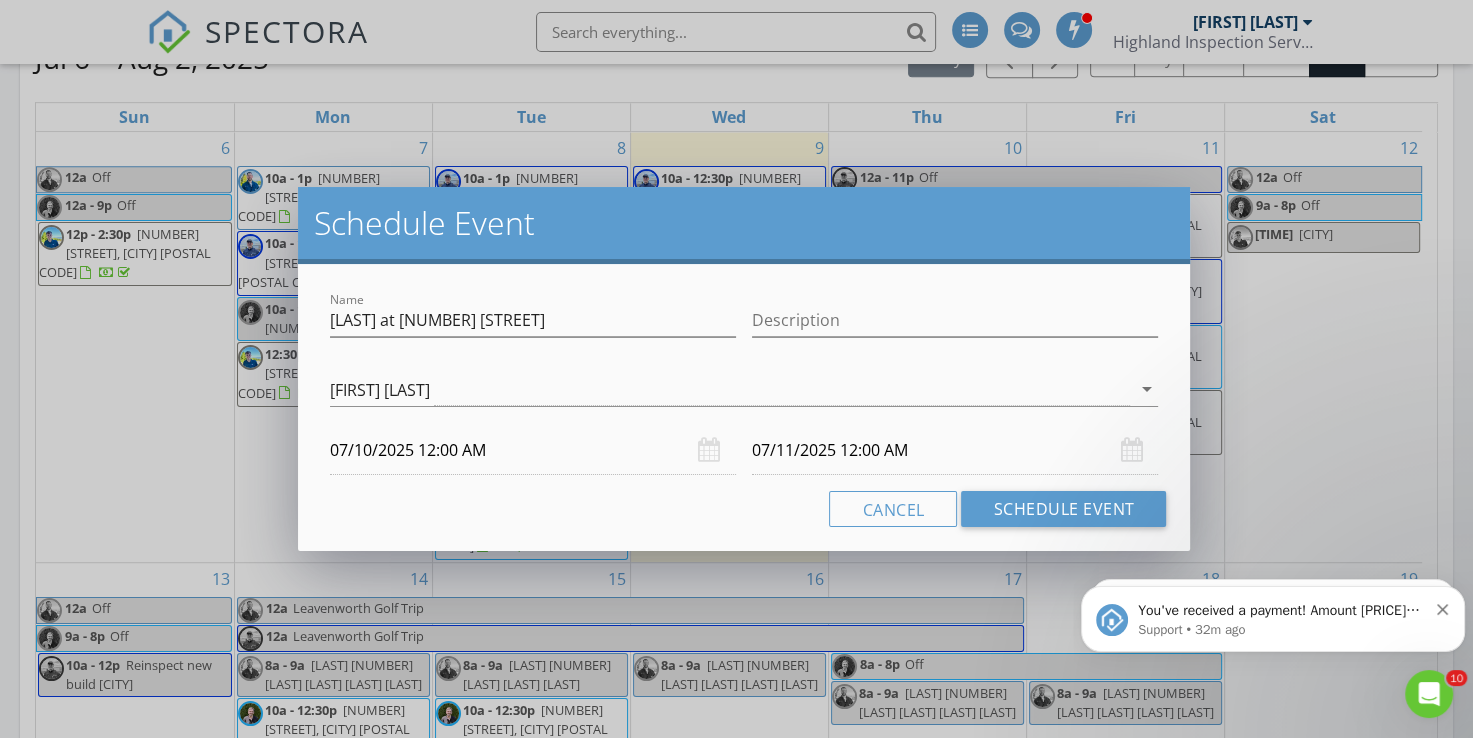 click on "07/10/2025 12:00 AM" at bounding box center [533, 450] 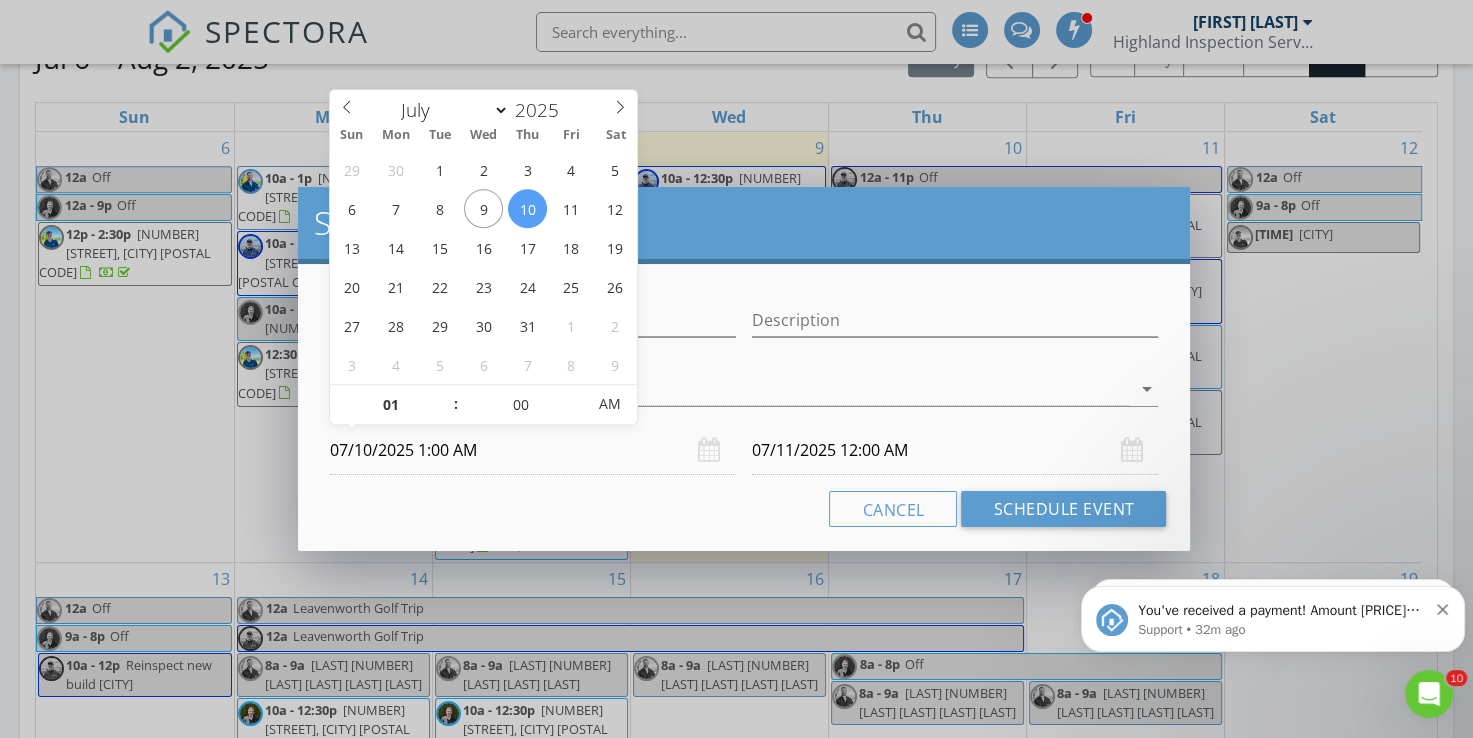 click at bounding box center (446, 395) 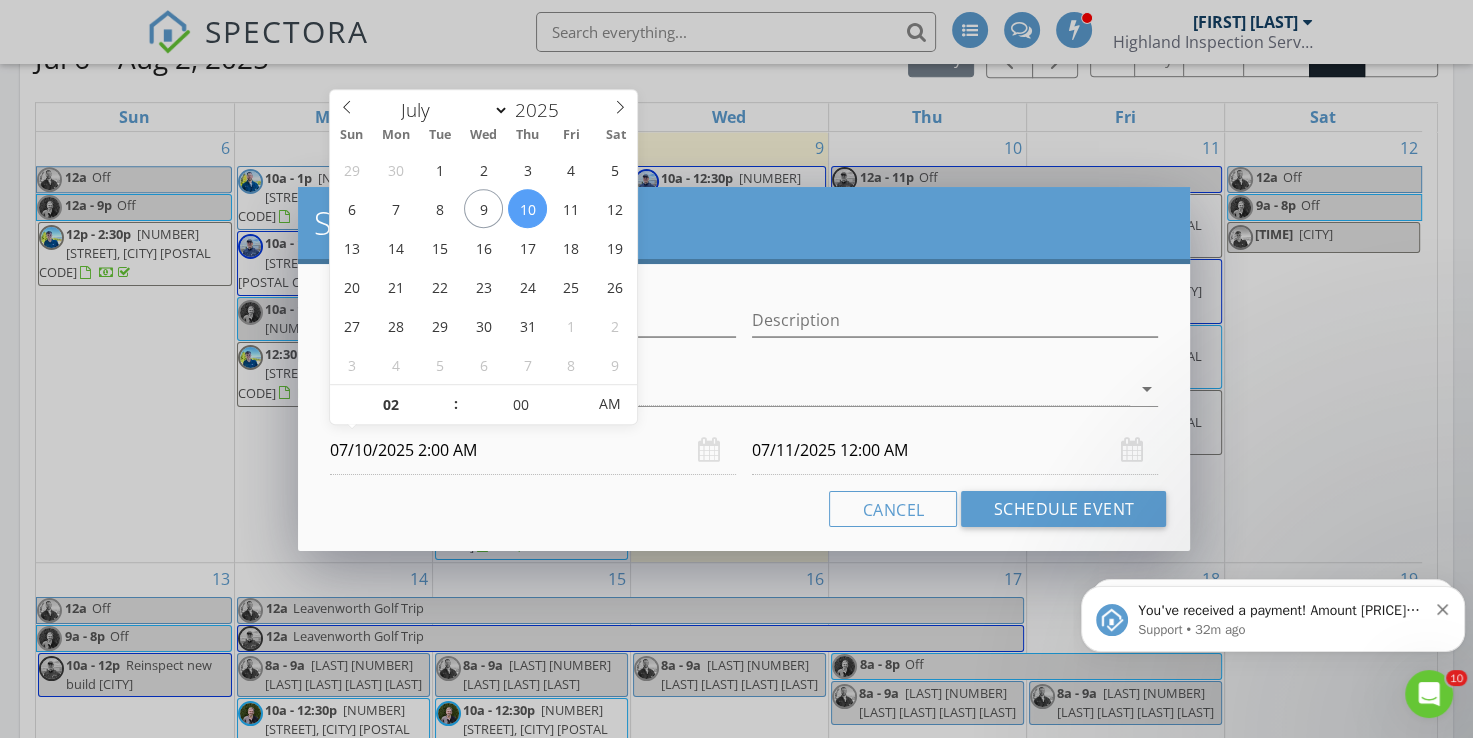 click at bounding box center [446, 395] 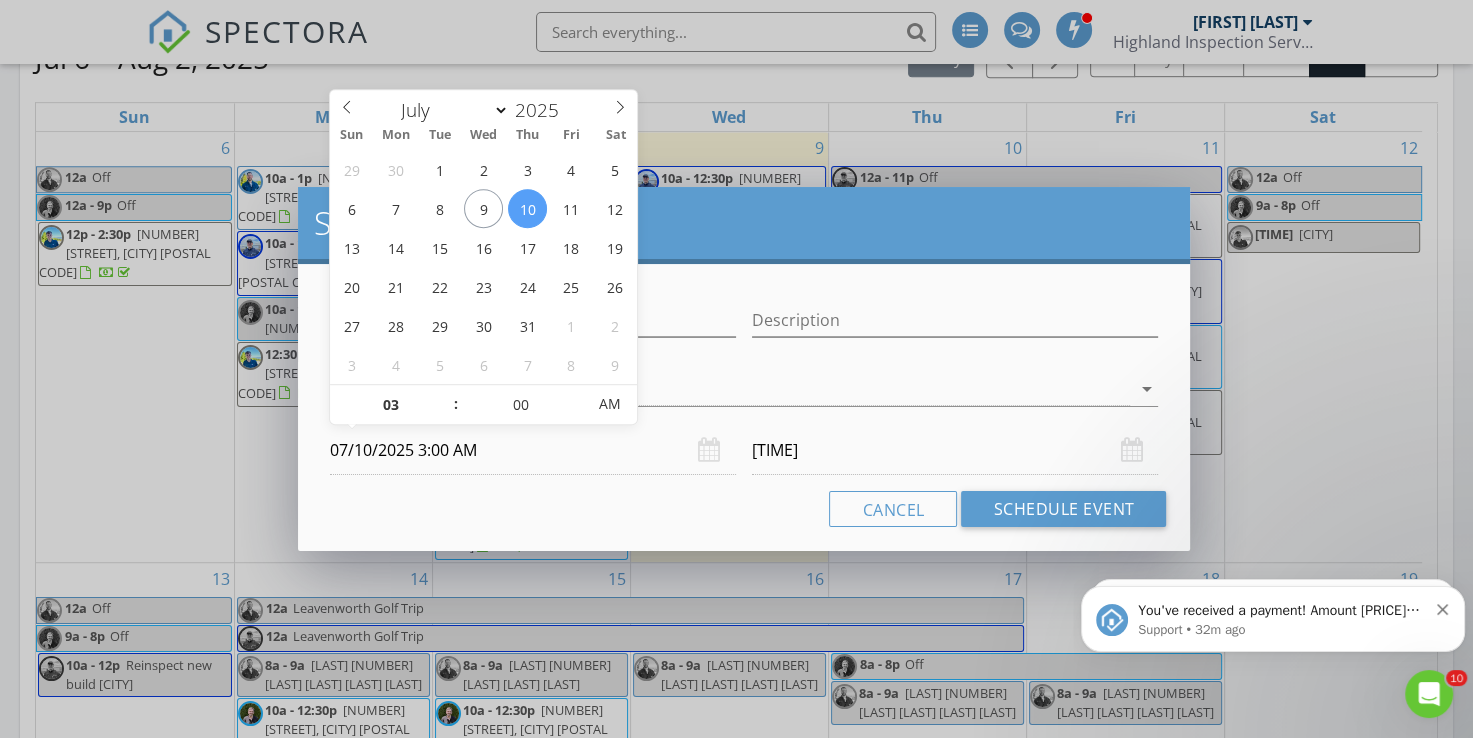 click at bounding box center [446, 395] 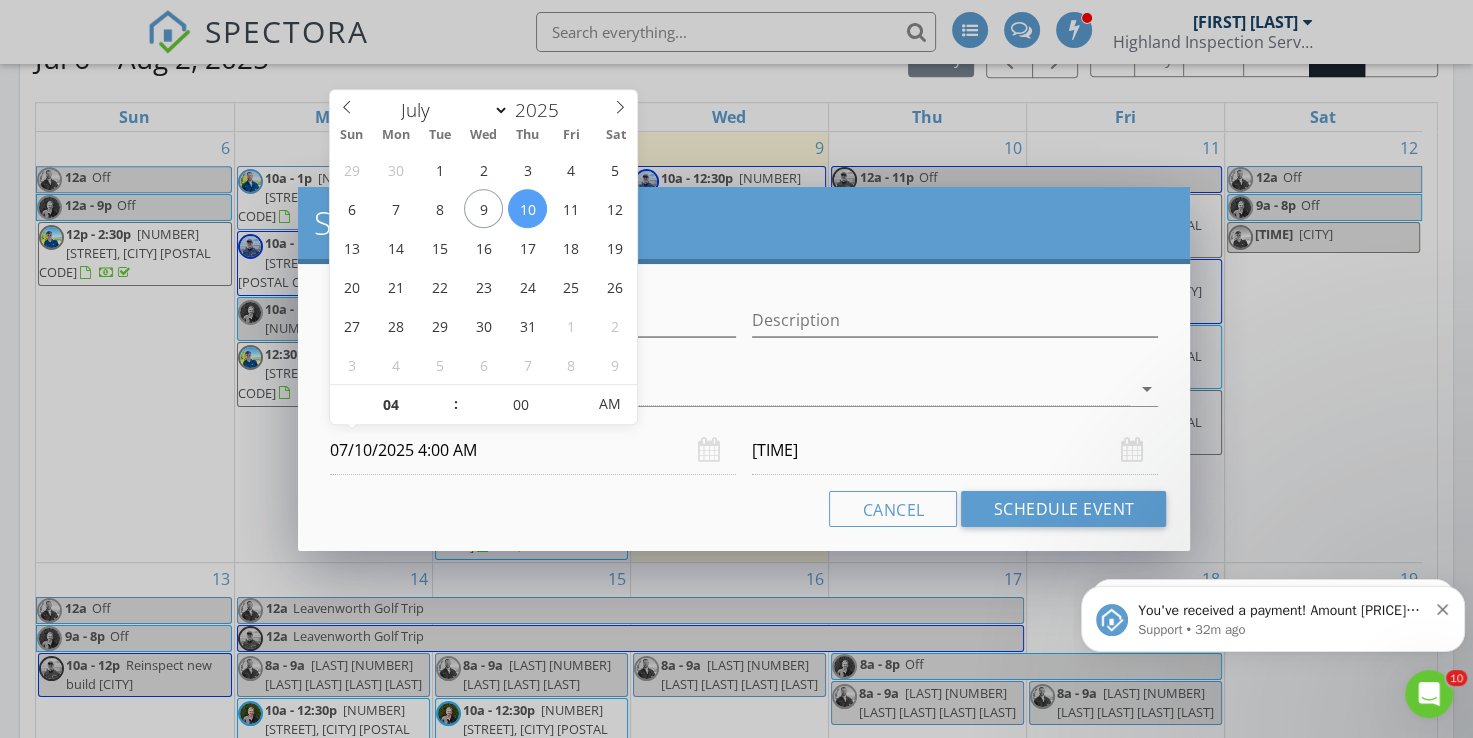 click at bounding box center (446, 395) 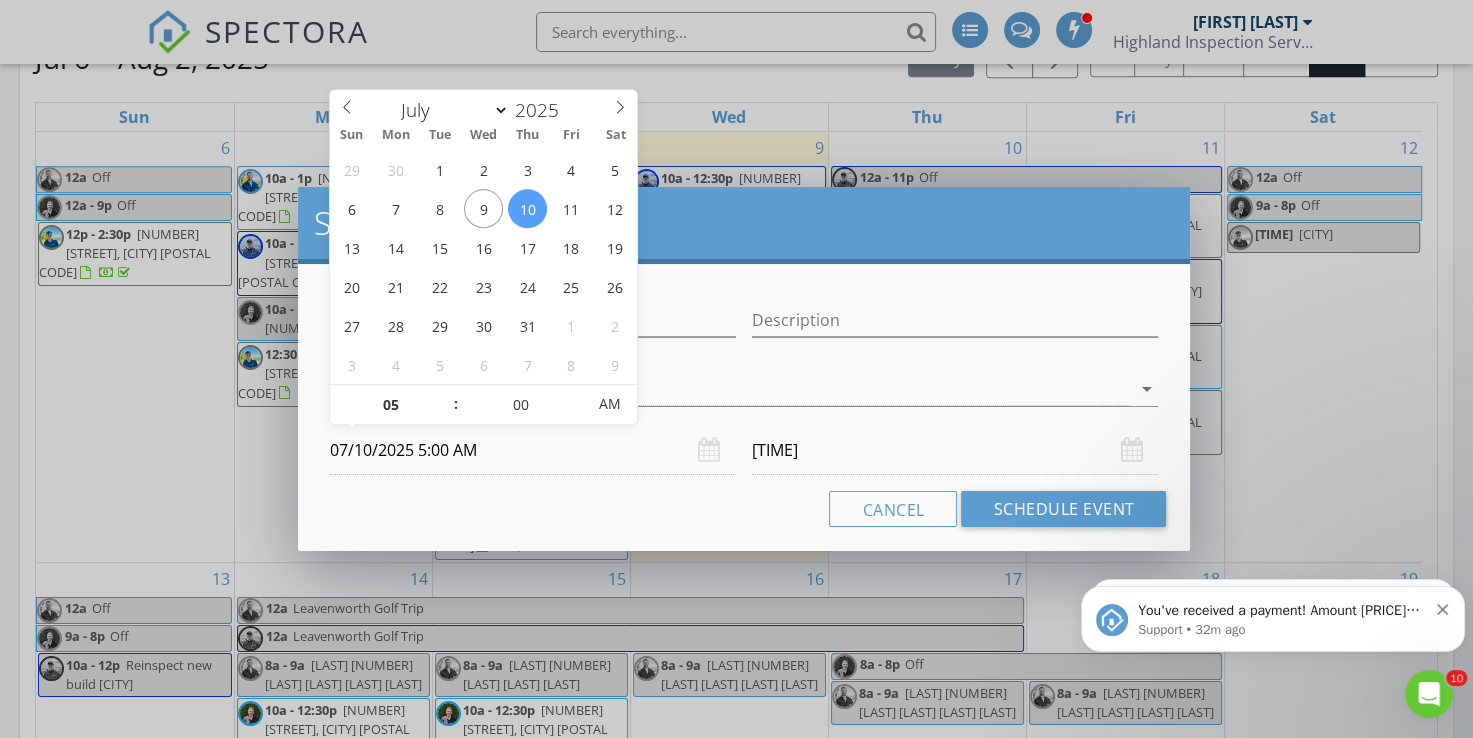 click at bounding box center (446, 395) 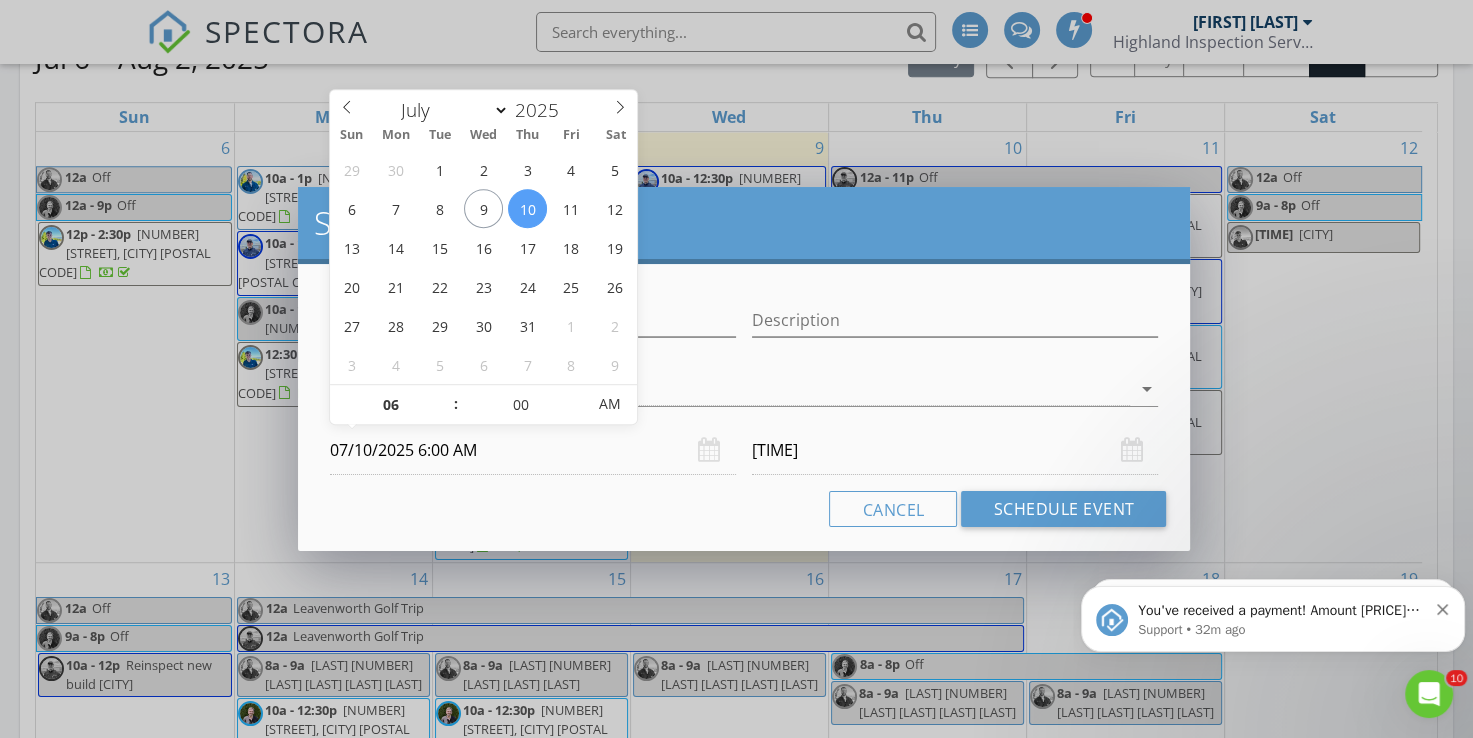 click at bounding box center (446, 395) 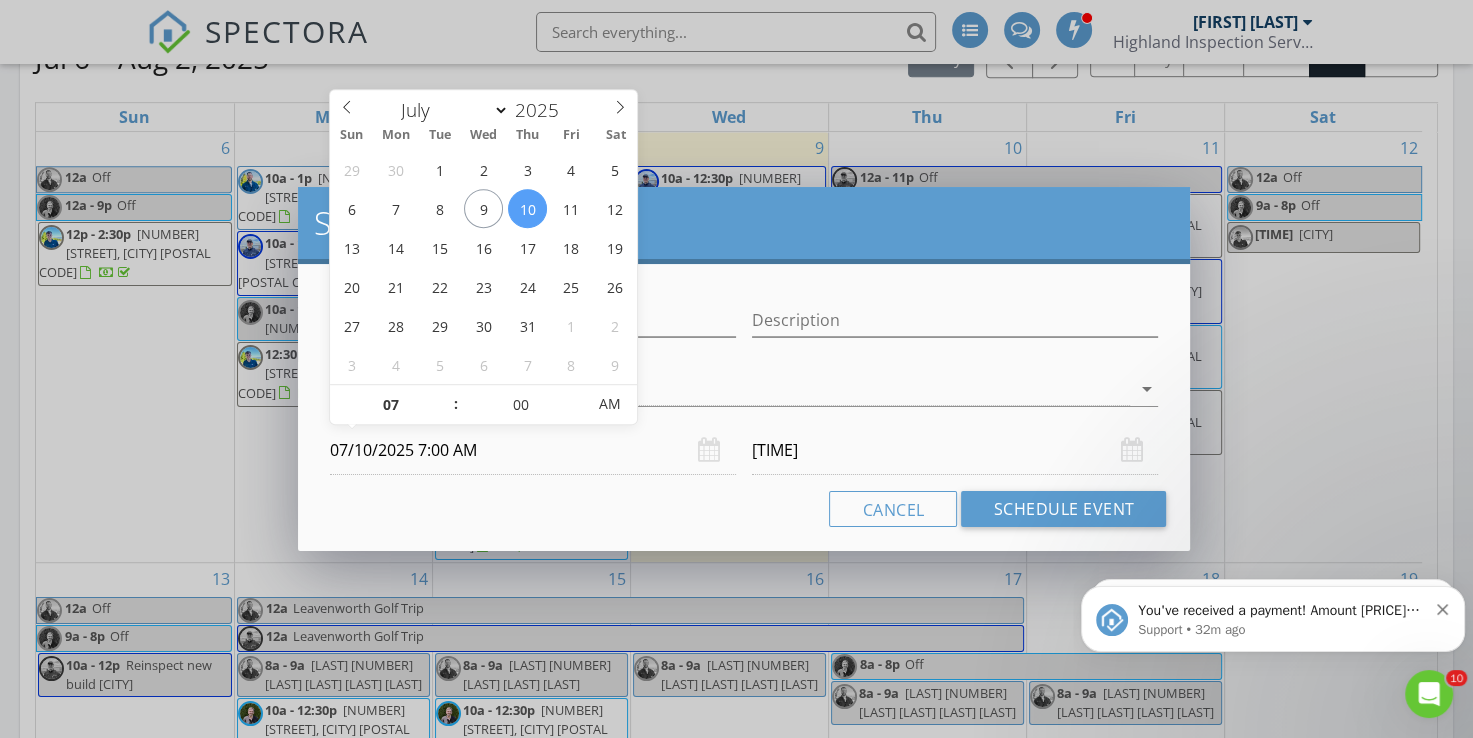 click at bounding box center (446, 395) 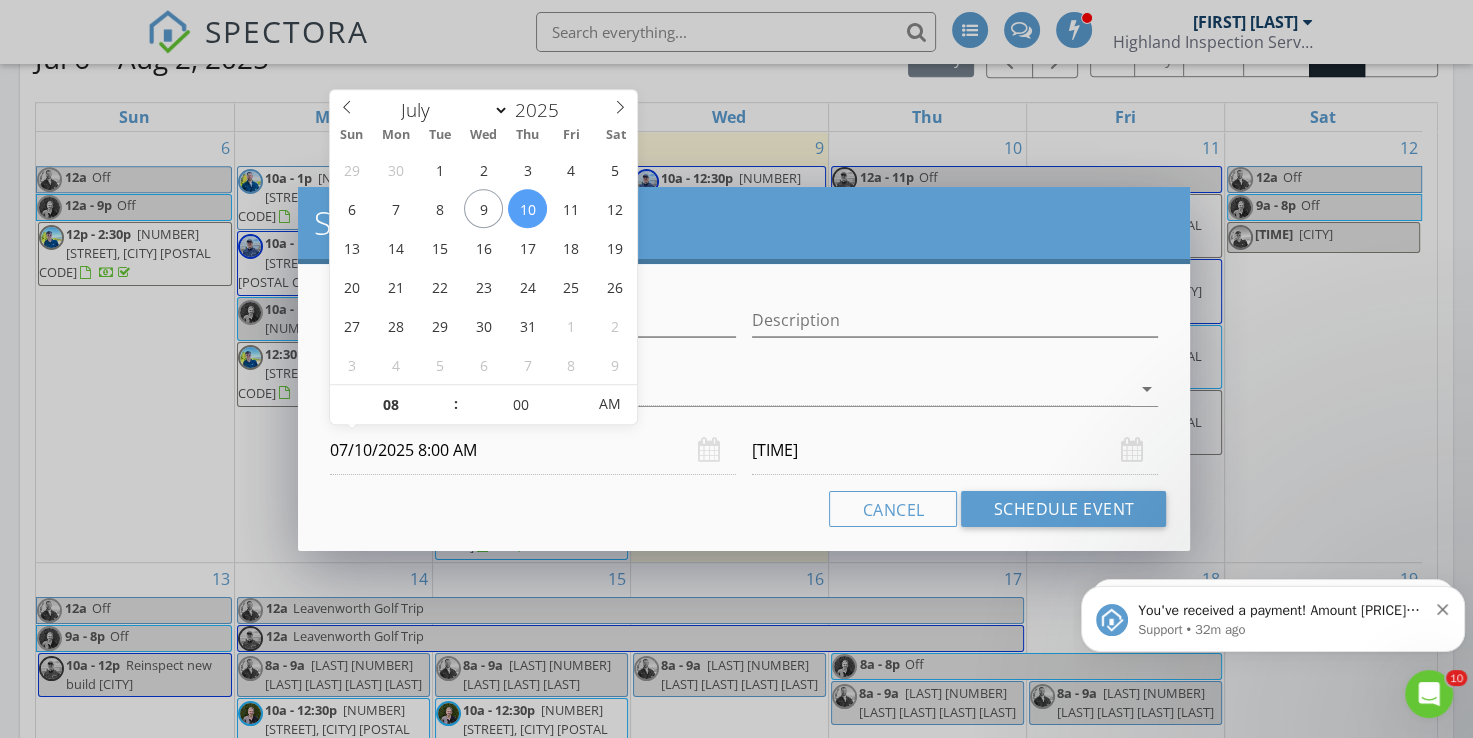 click at bounding box center [446, 395] 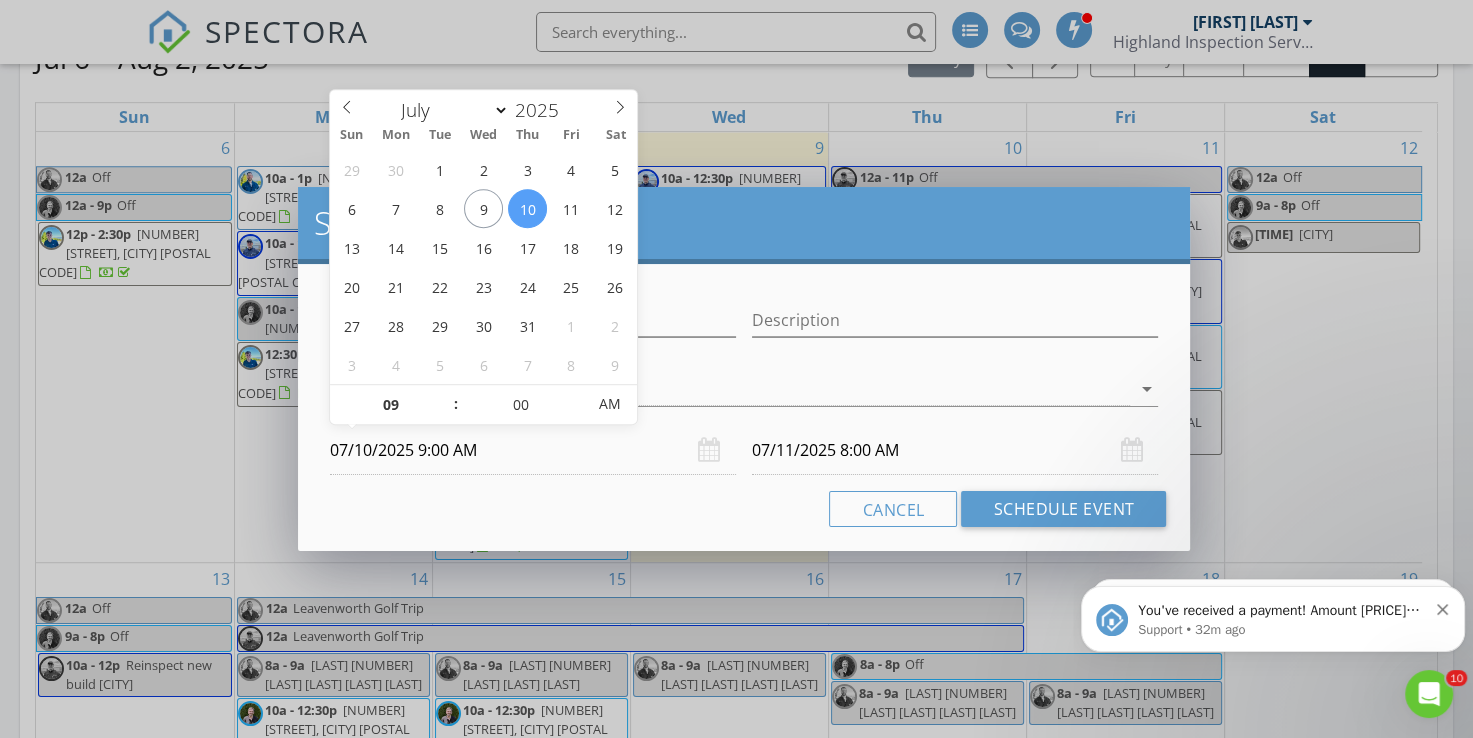 click at bounding box center (446, 395) 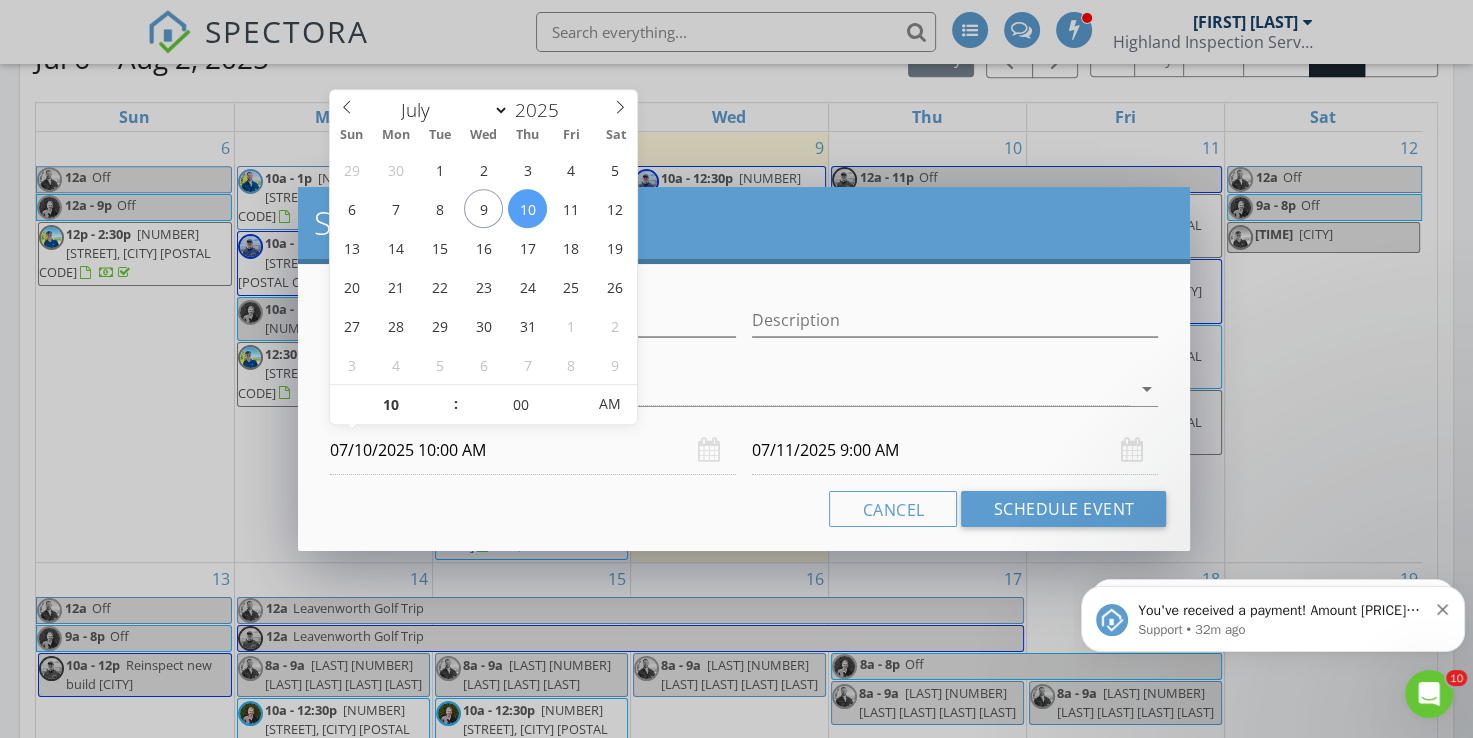 click at bounding box center (446, 395) 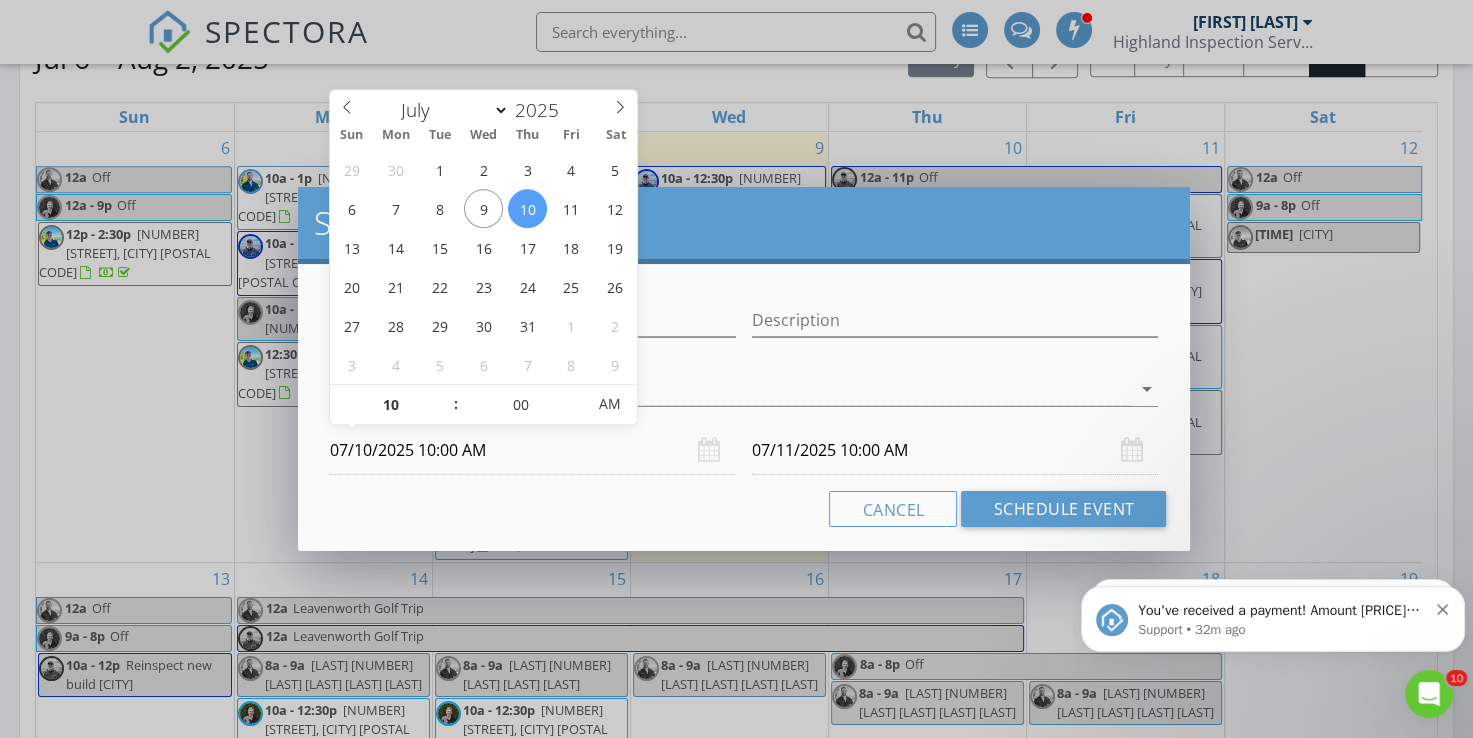 click on "Cancel   Schedule Event" at bounding box center [744, 509] 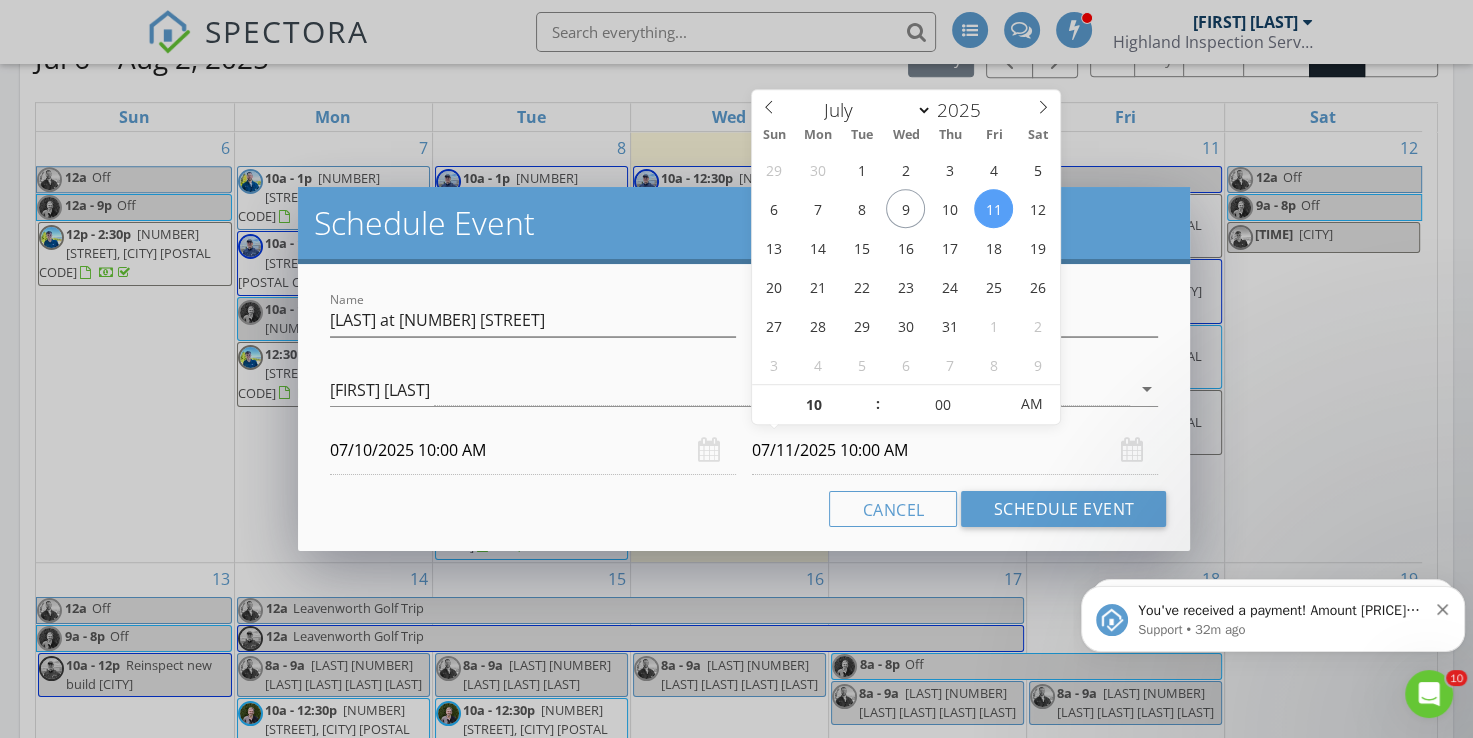 click on "07/11/2025 10:00 AM" at bounding box center (955, 450) 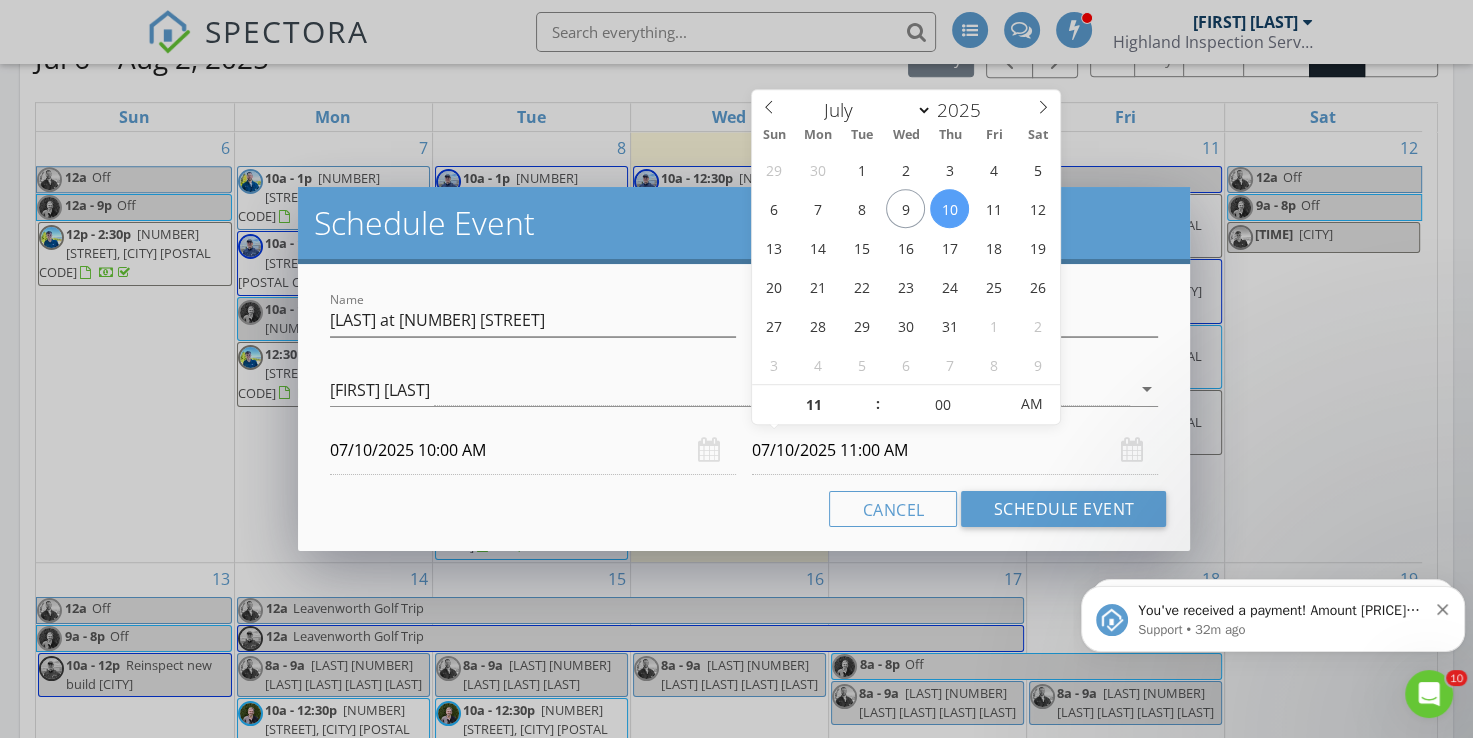 click at bounding box center (868, 395) 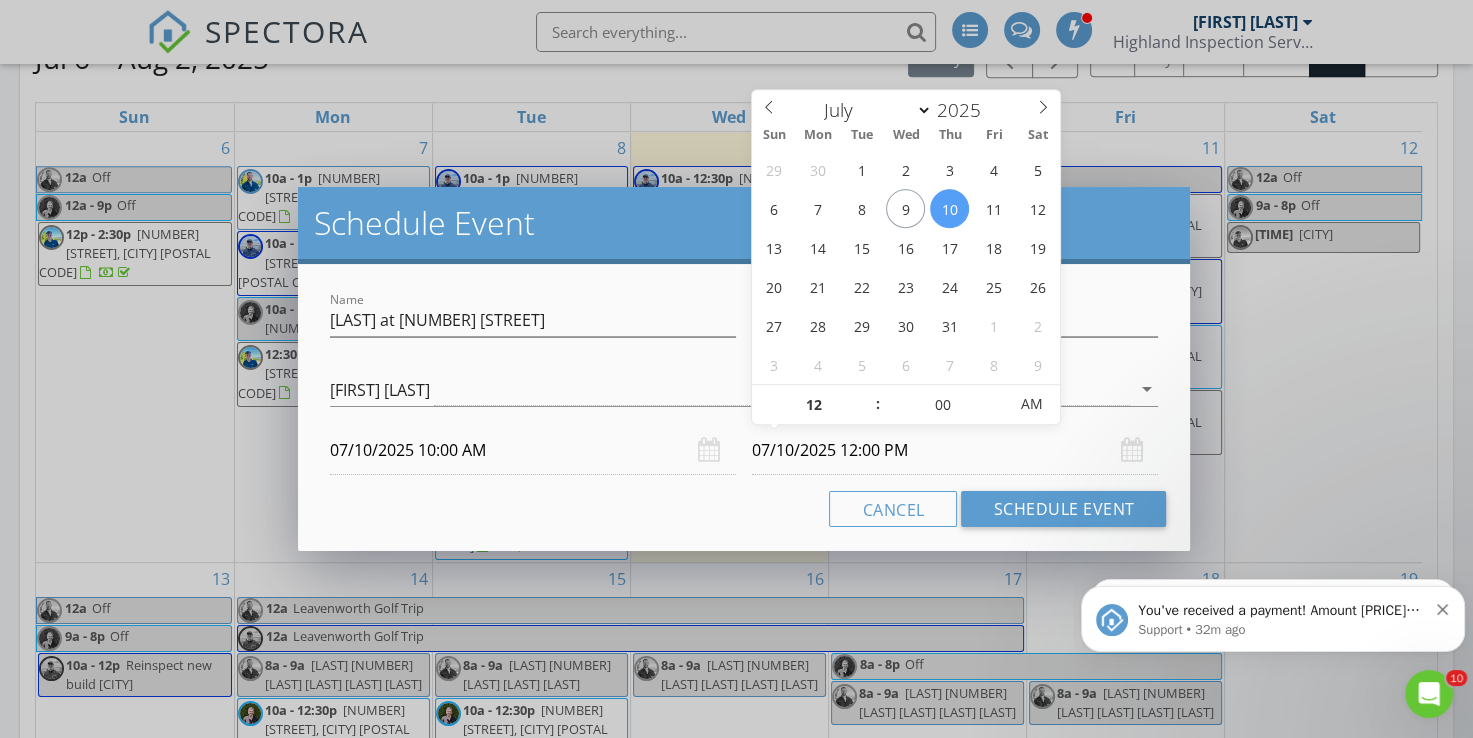 click at bounding box center (868, 395) 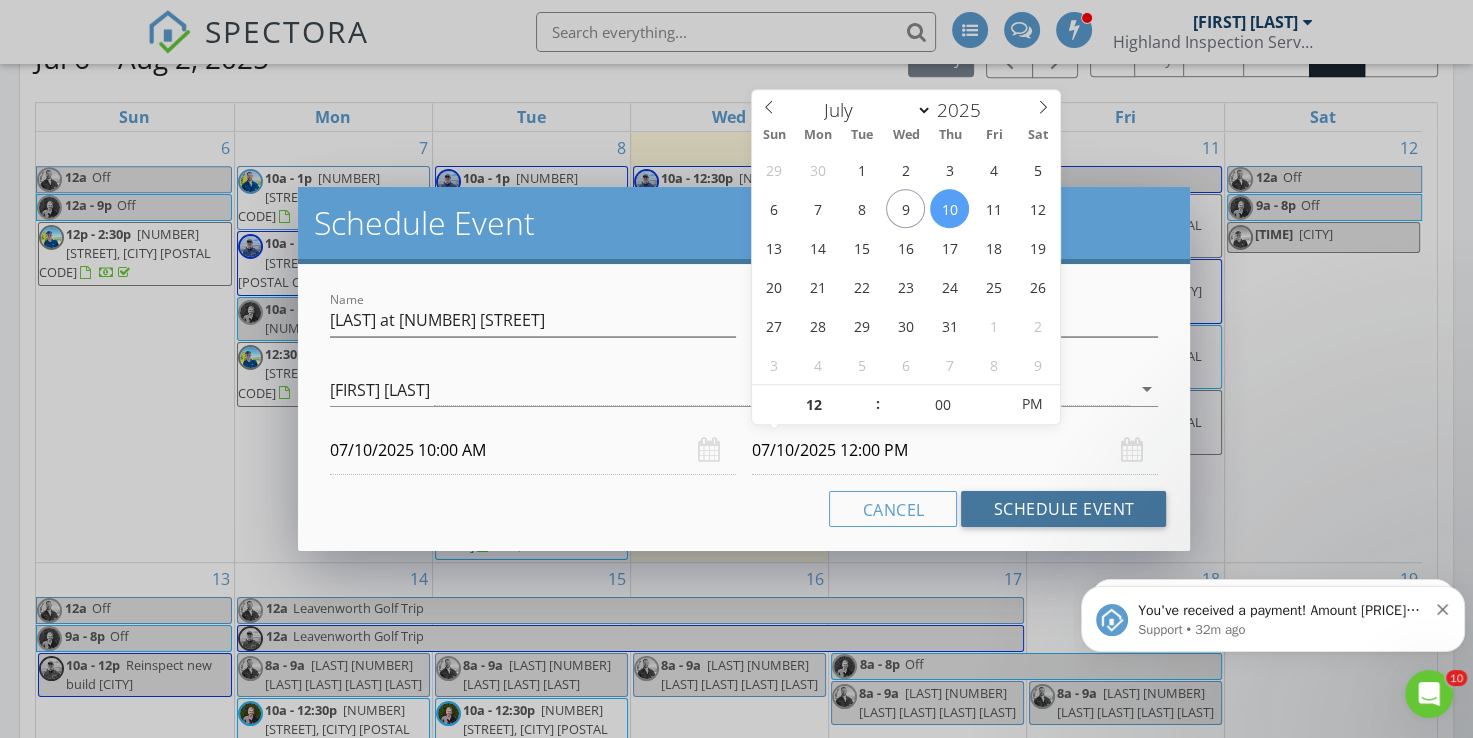 click on "Schedule Event" at bounding box center (1063, 509) 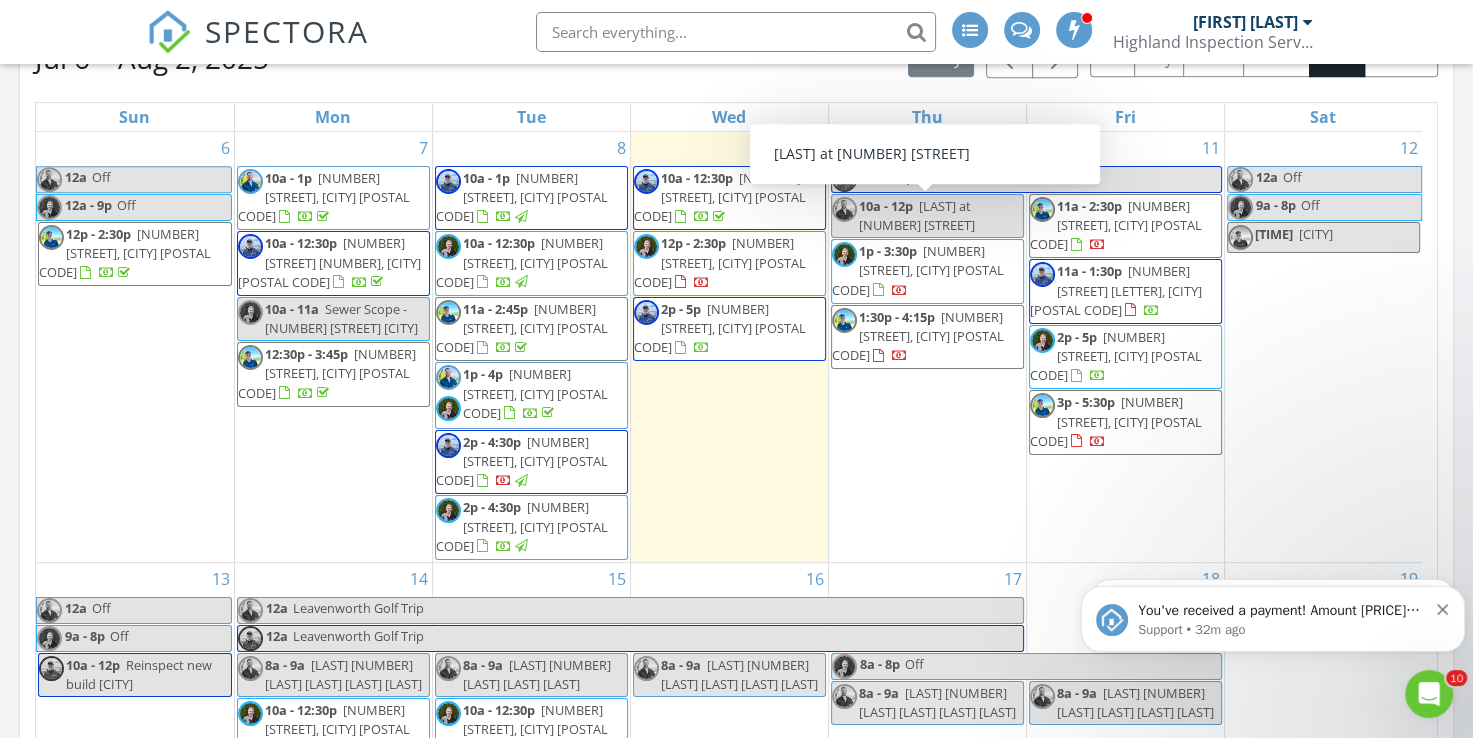 click on "[LAST] at [NUMBER] [STREET]" at bounding box center [917, 215] 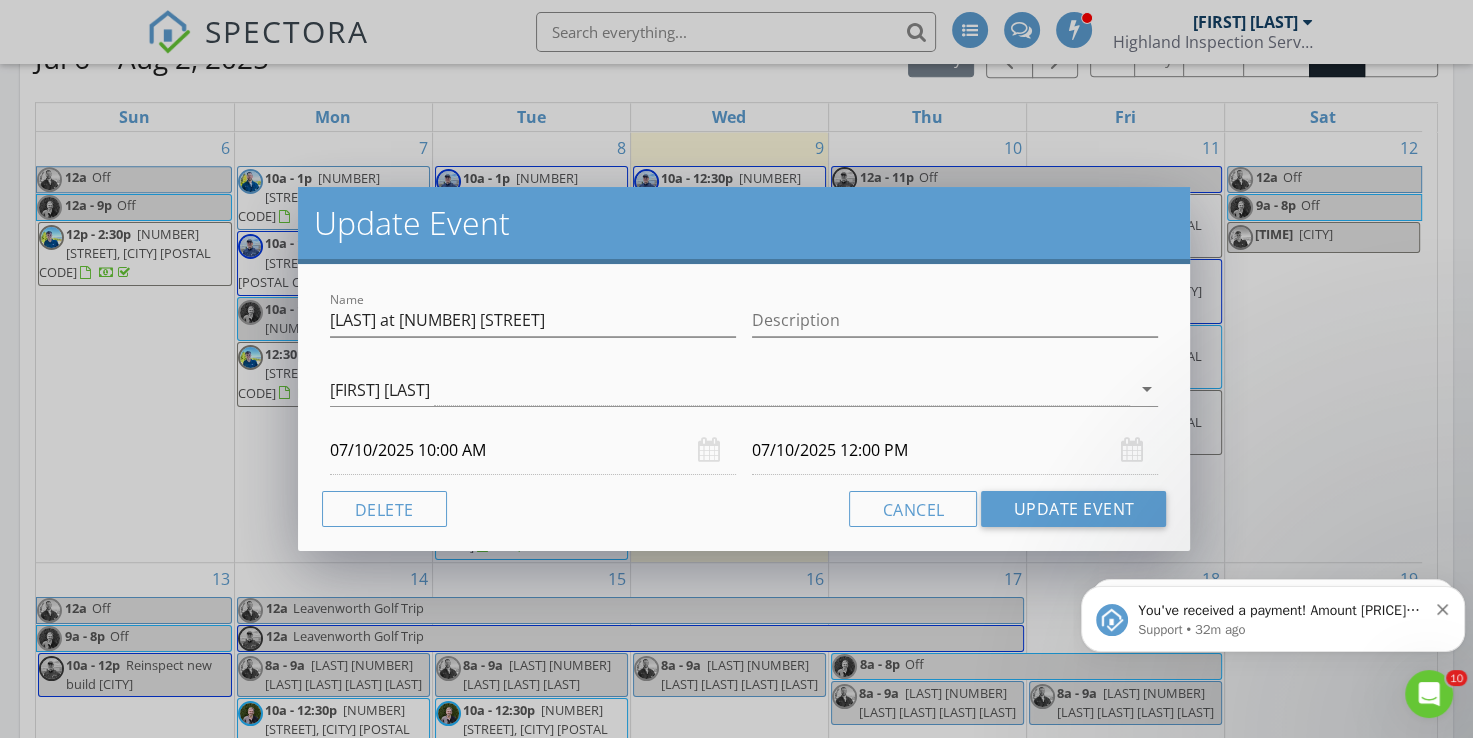 click on "[FIRST] [LAST]" at bounding box center (380, 390) 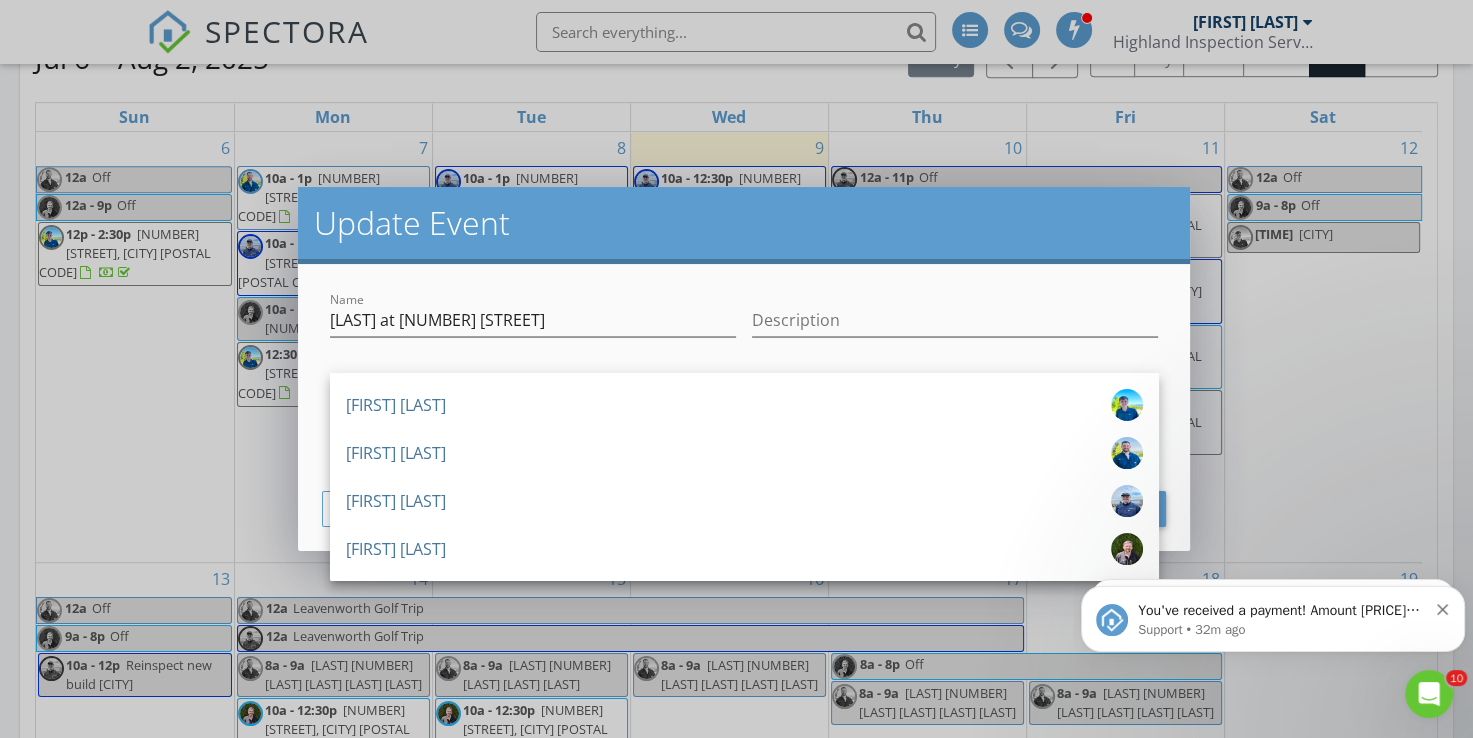 click on "[FIRST] [LAST]" at bounding box center (396, 405) 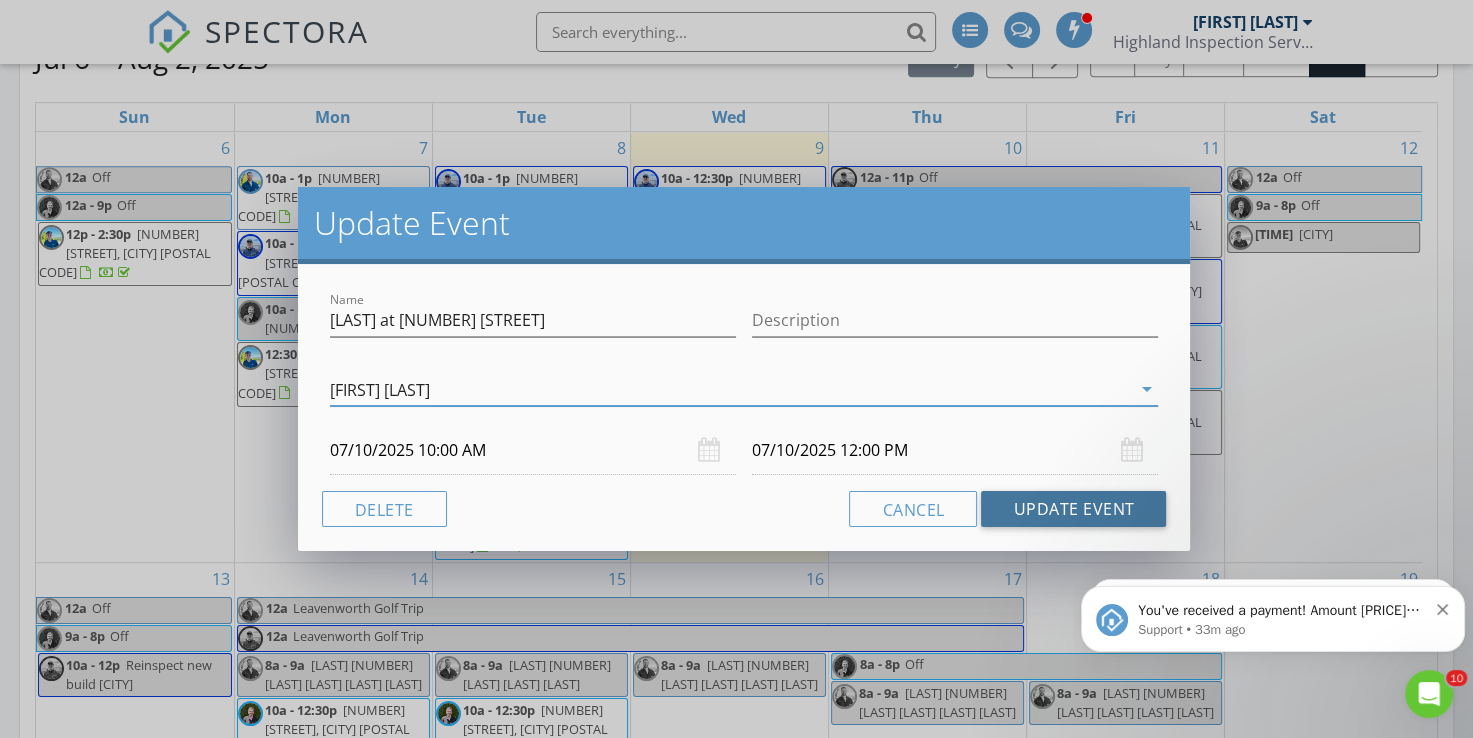 click on "Update Event" at bounding box center [1073, 509] 